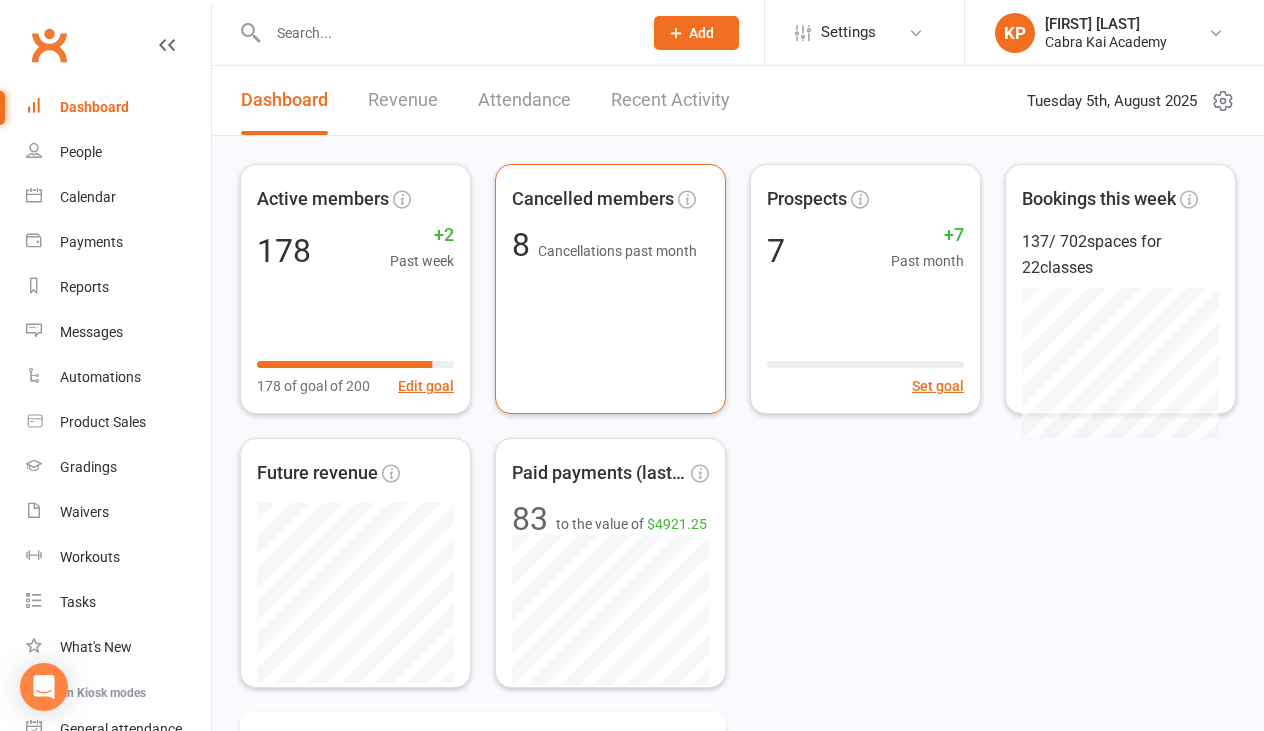 scroll, scrollTop: 0, scrollLeft: 0, axis: both 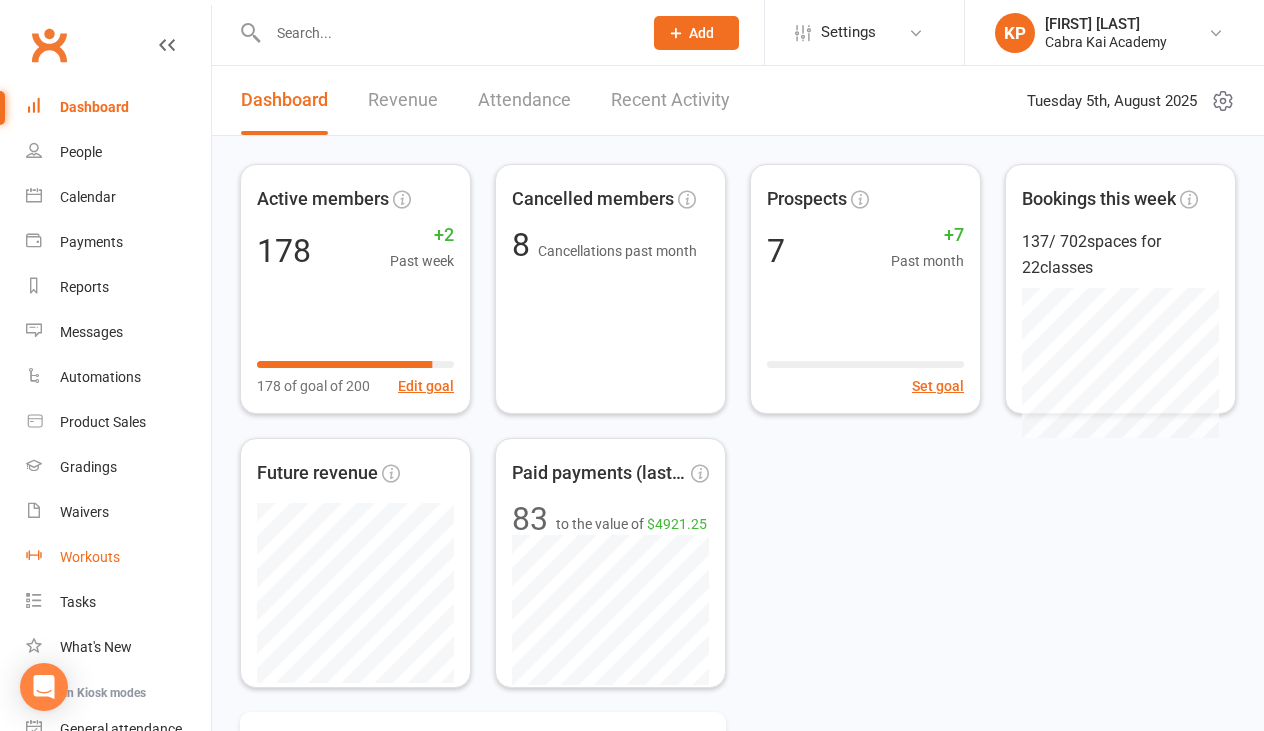 click on "Workouts" at bounding box center (90, 557) 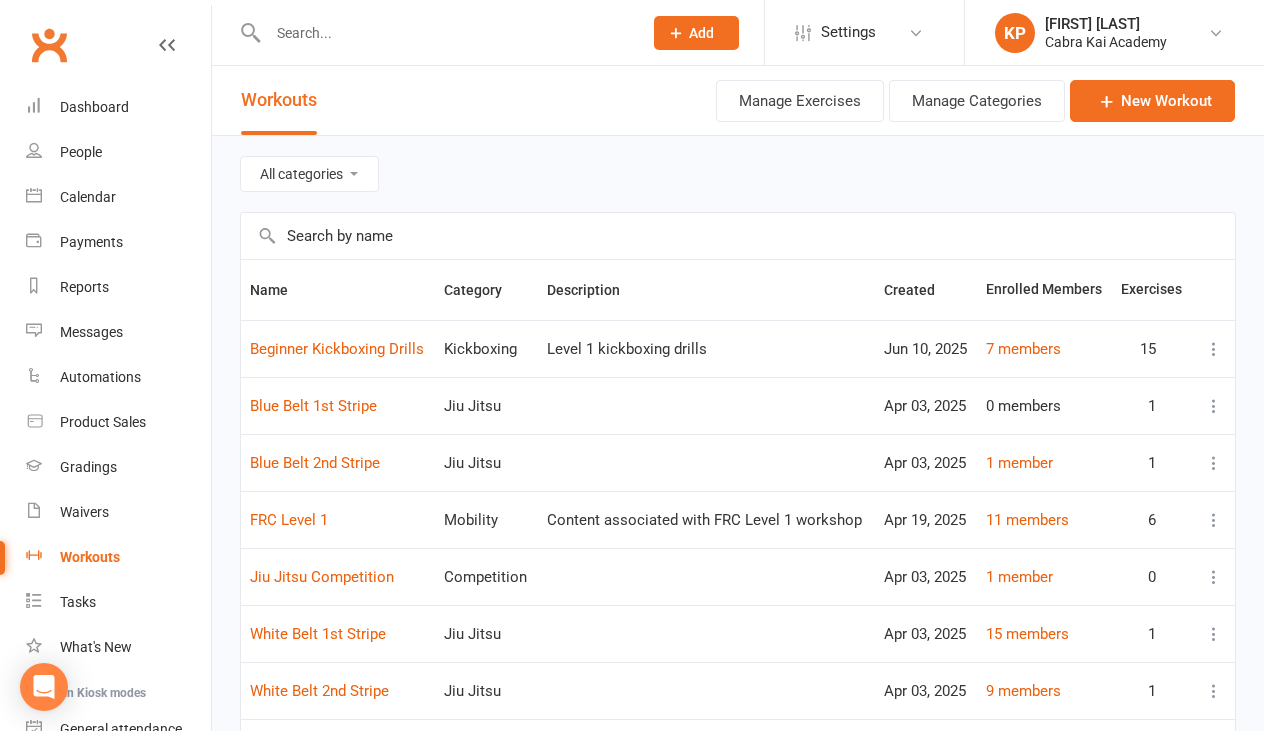 scroll, scrollTop: 0, scrollLeft: 0, axis: both 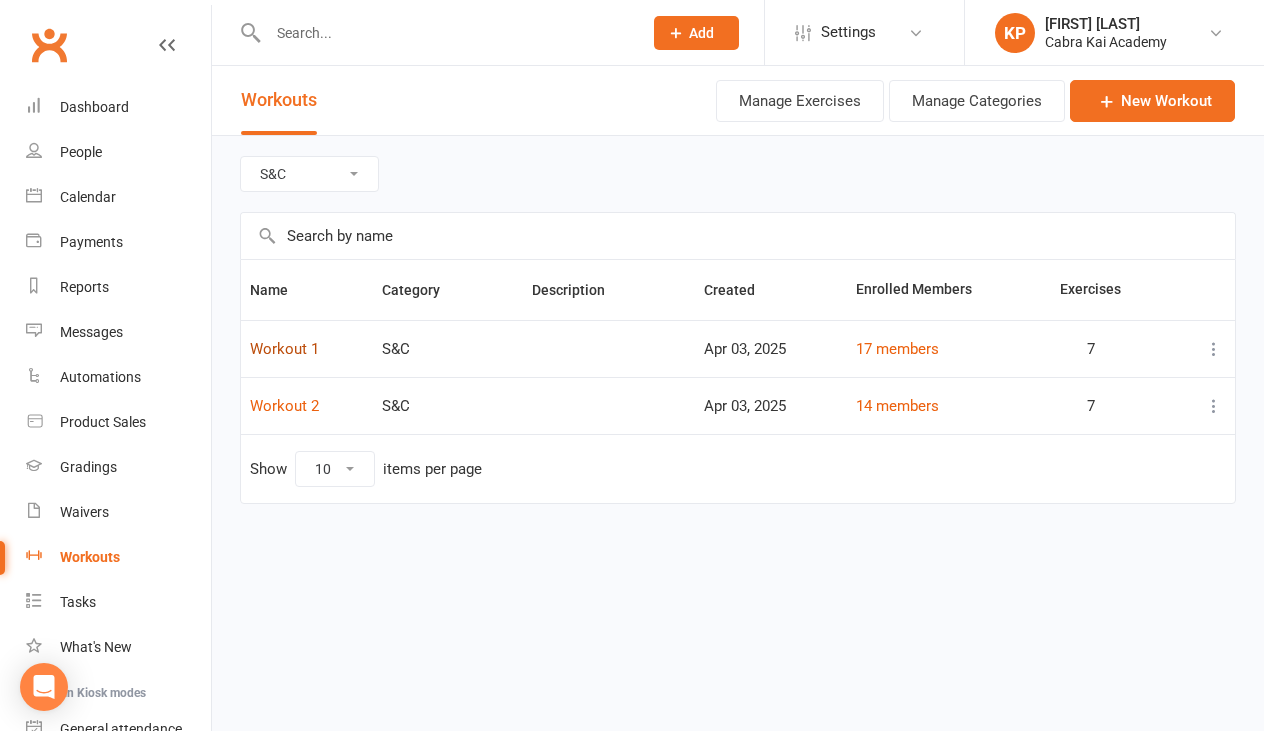 click on "Workout 1" at bounding box center (284, 349) 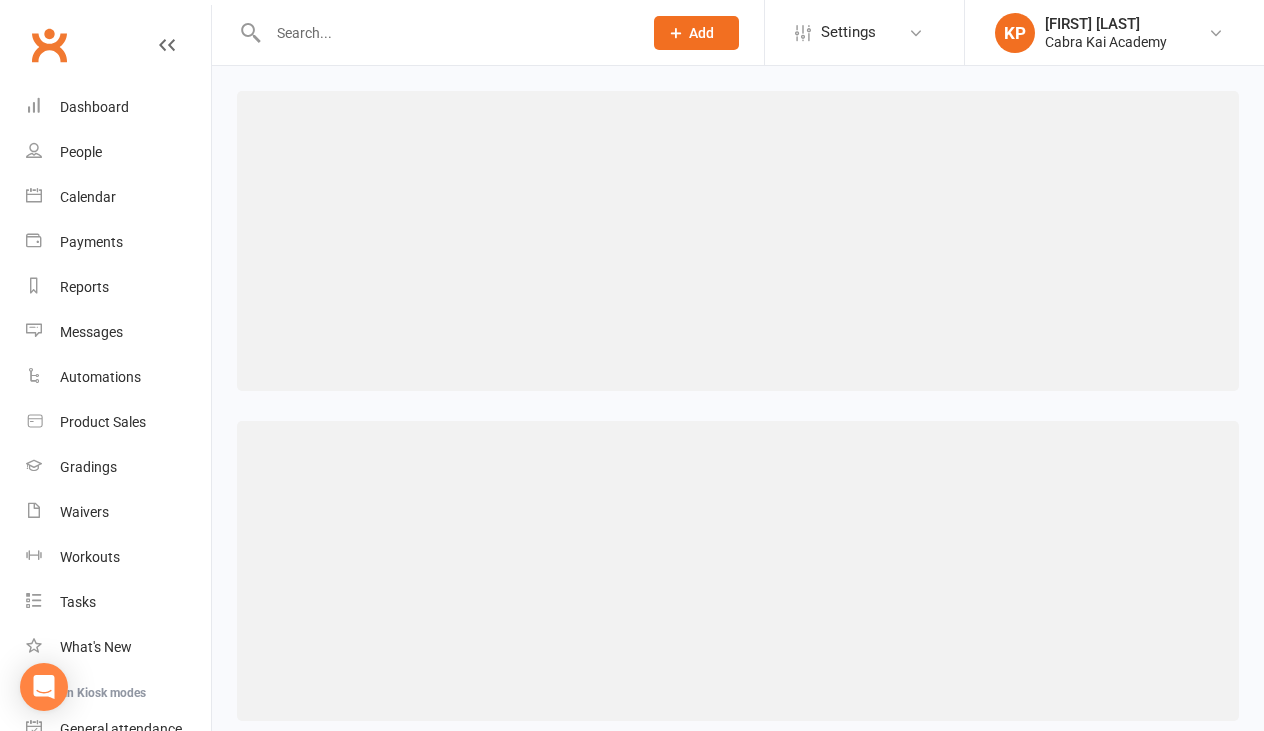 select on "398" 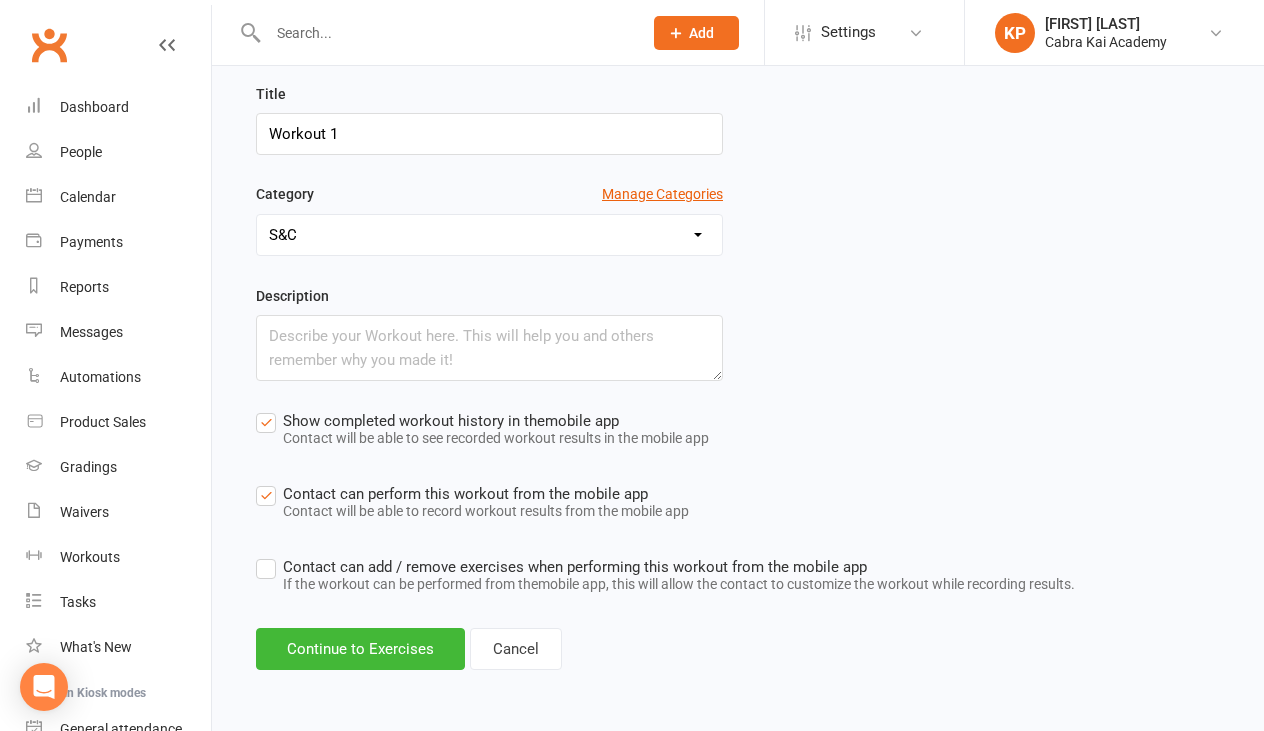 scroll, scrollTop: 333, scrollLeft: 0, axis: vertical 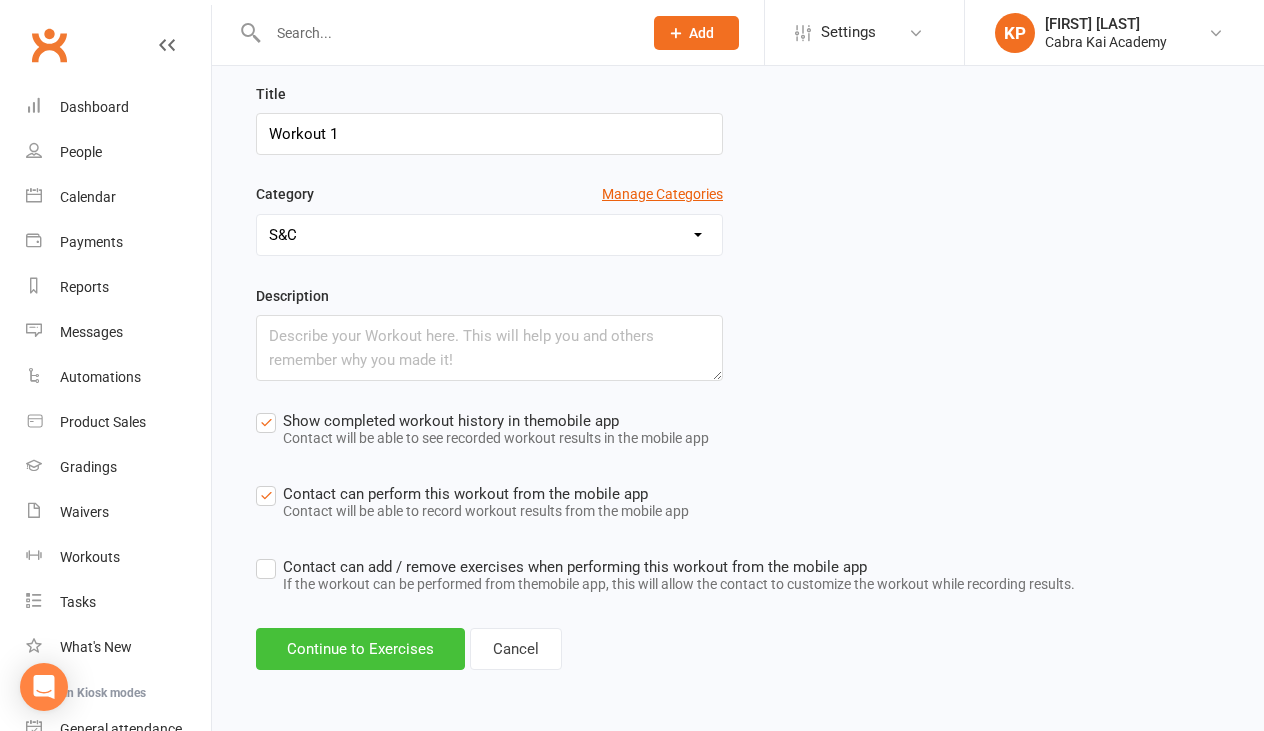 click on "Continue to Exercises" at bounding box center (360, 649) 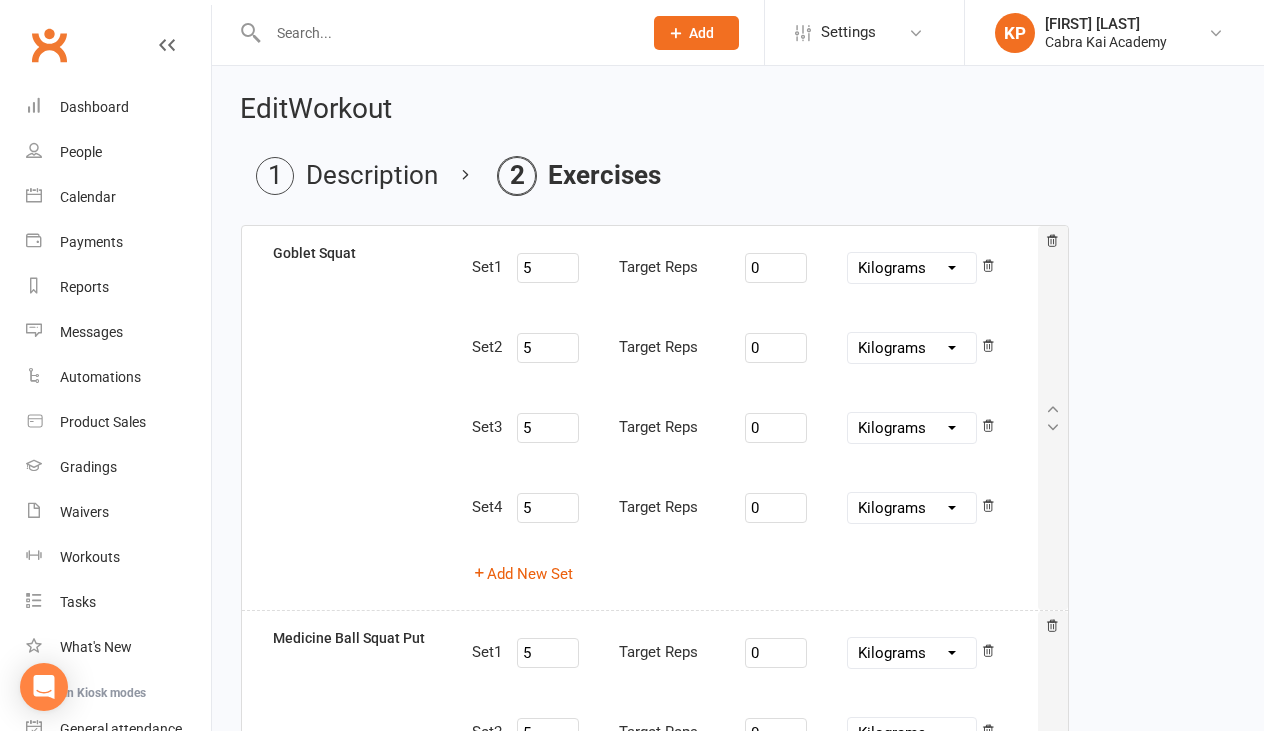 scroll, scrollTop: 0, scrollLeft: 0, axis: both 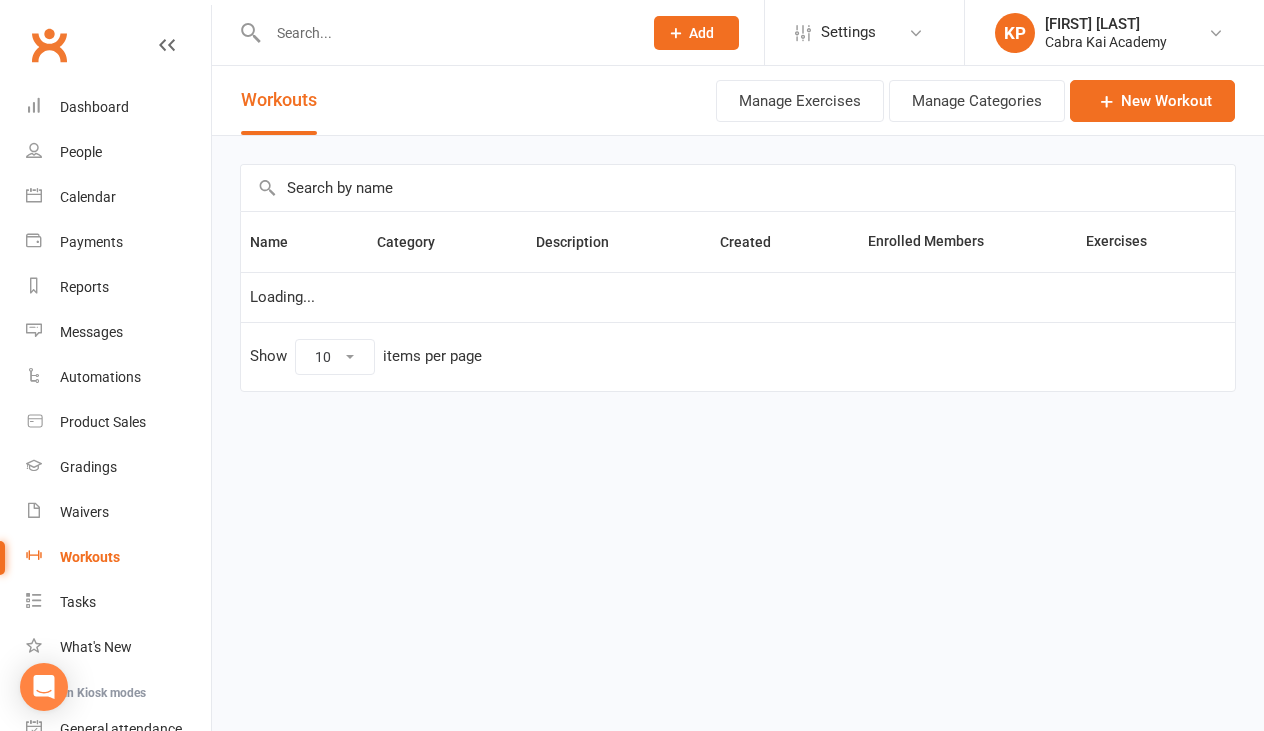 select on "398" 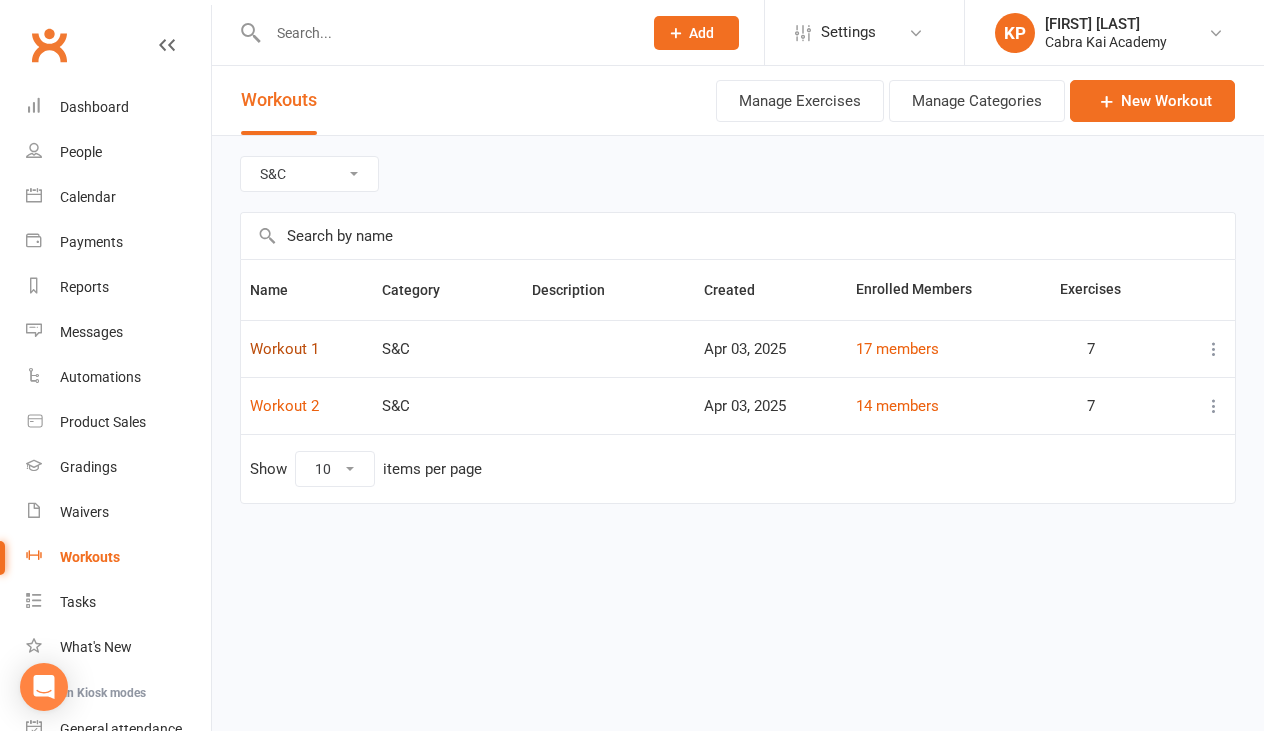 click on "Workout 1" at bounding box center (284, 349) 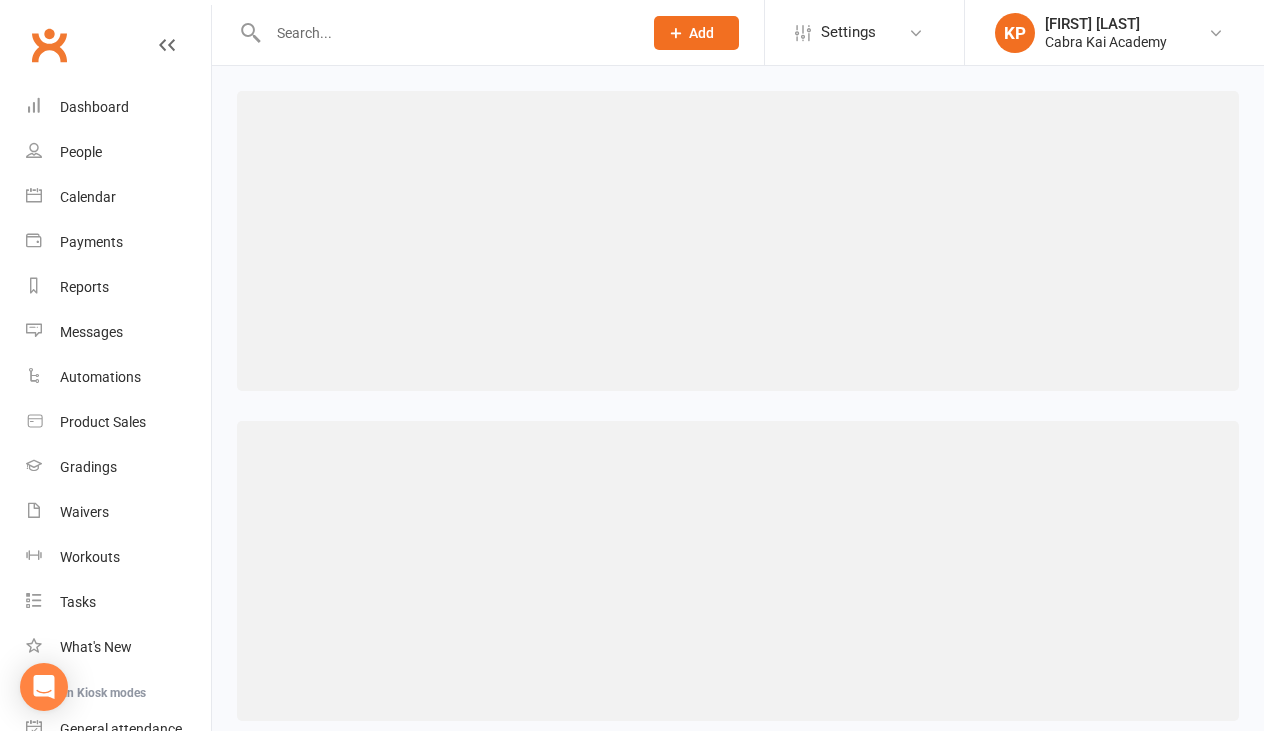 select on "398" 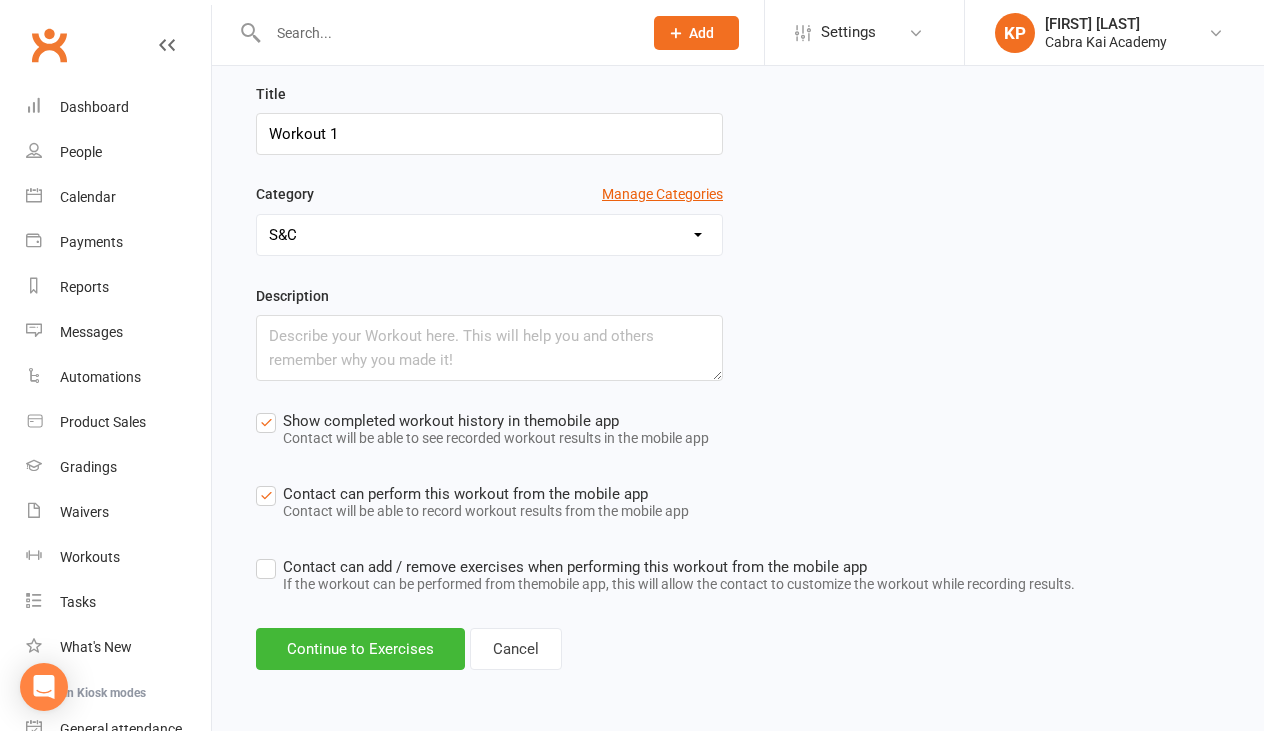 scroll, scrollTop: 333, scrollLeft: 0, axis: vertical 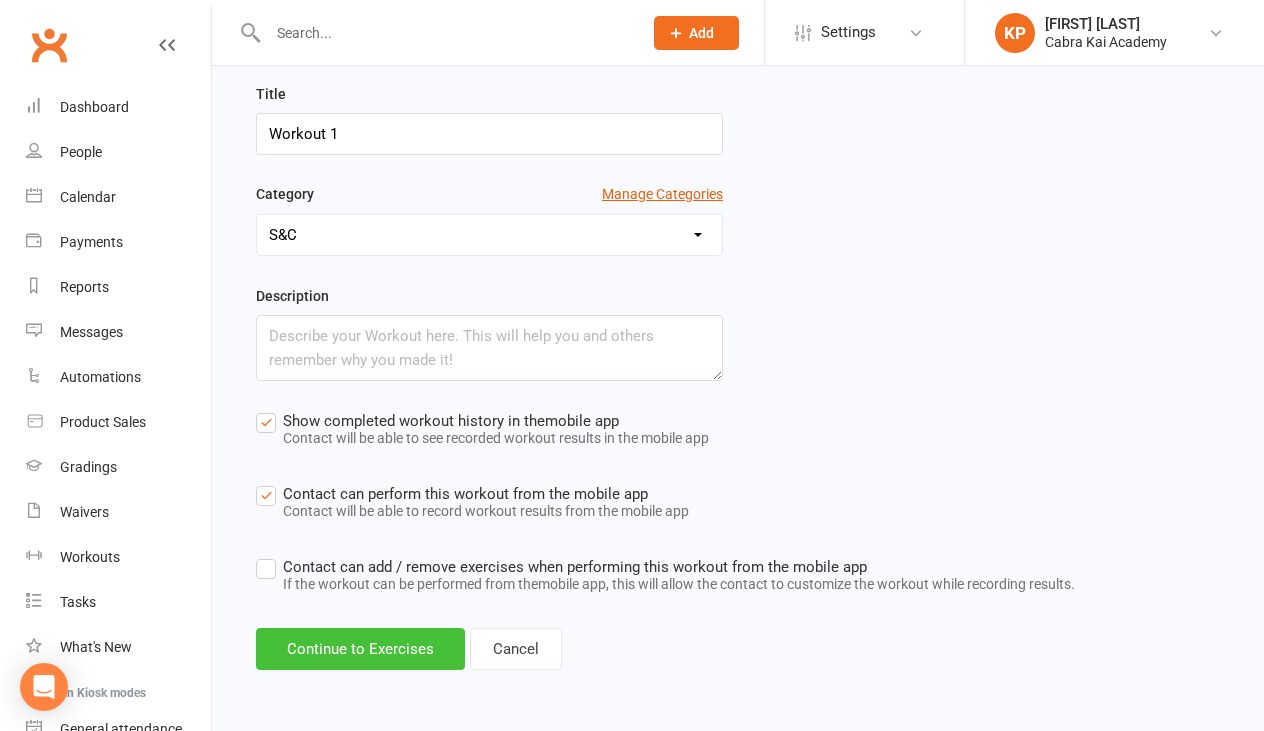 click on "Continue to Exercises" at bounding box center (360, 649) 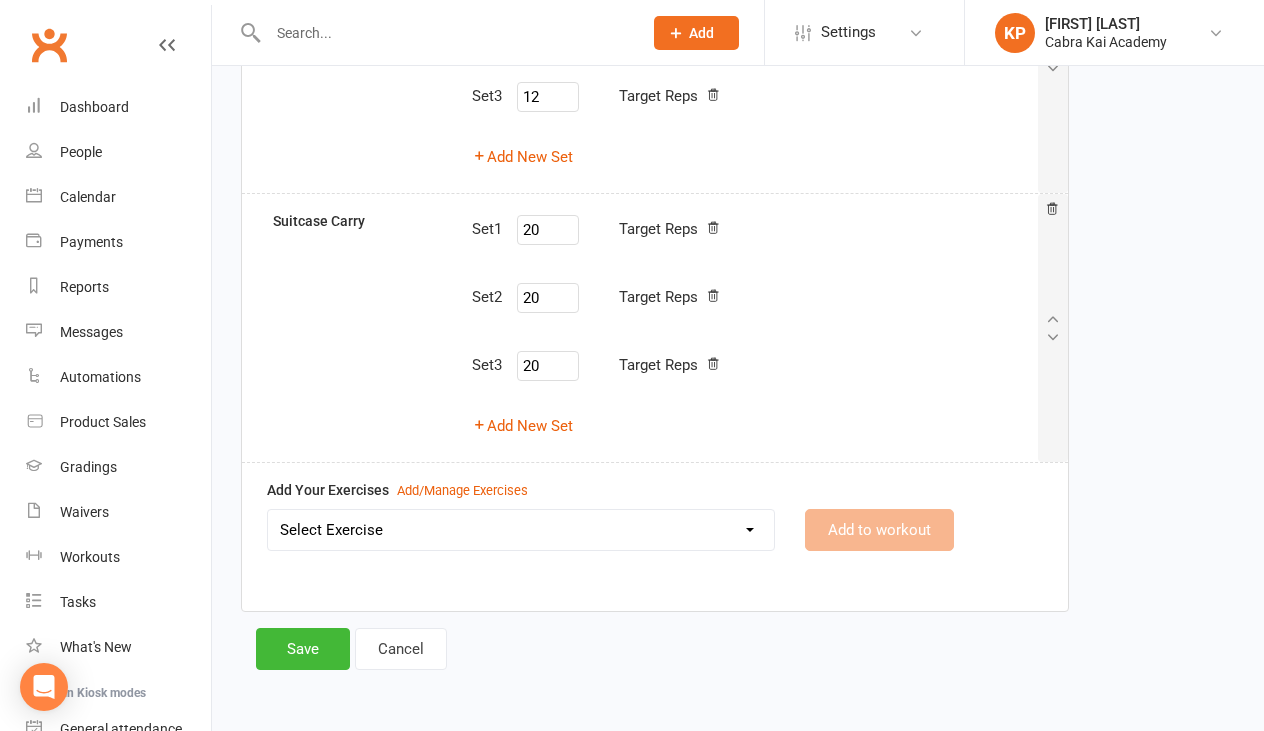 scroll, scrollTop: 2002, scrollLeft: 0, axis: vertical 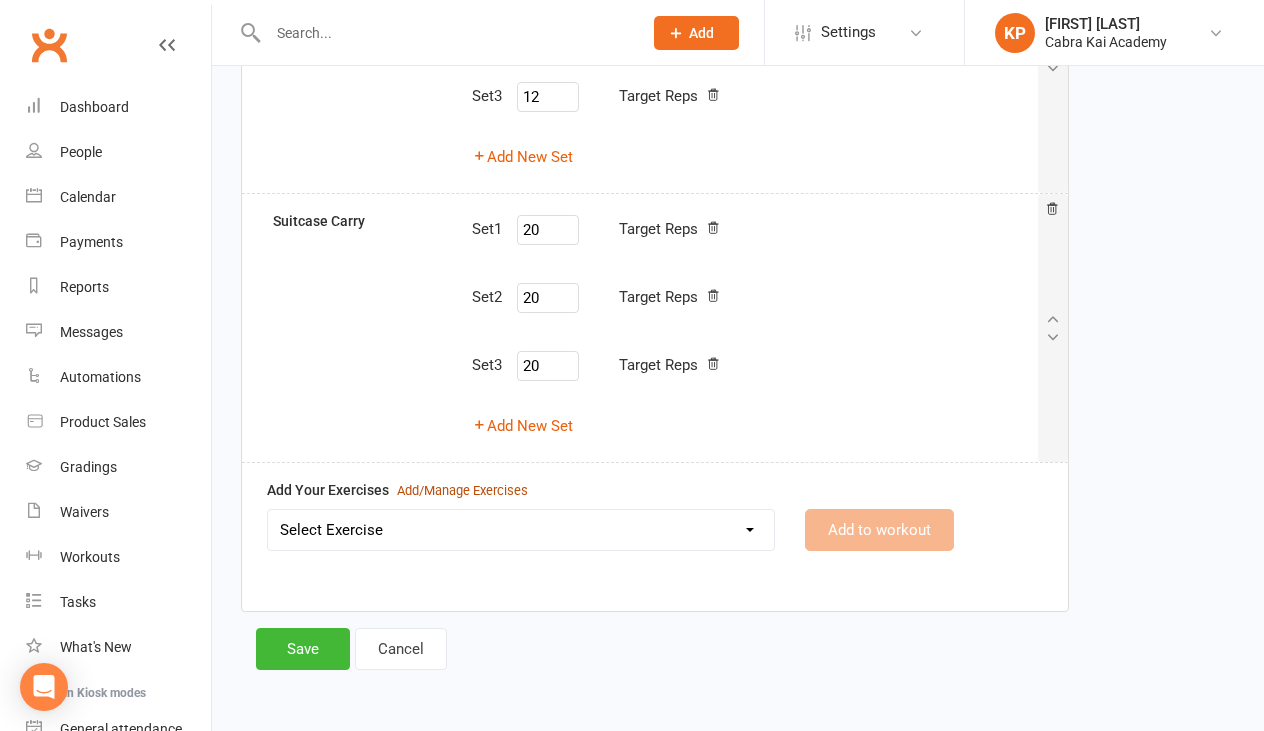click on "Add/Manage Exercises" at bounding box center (462, 491) 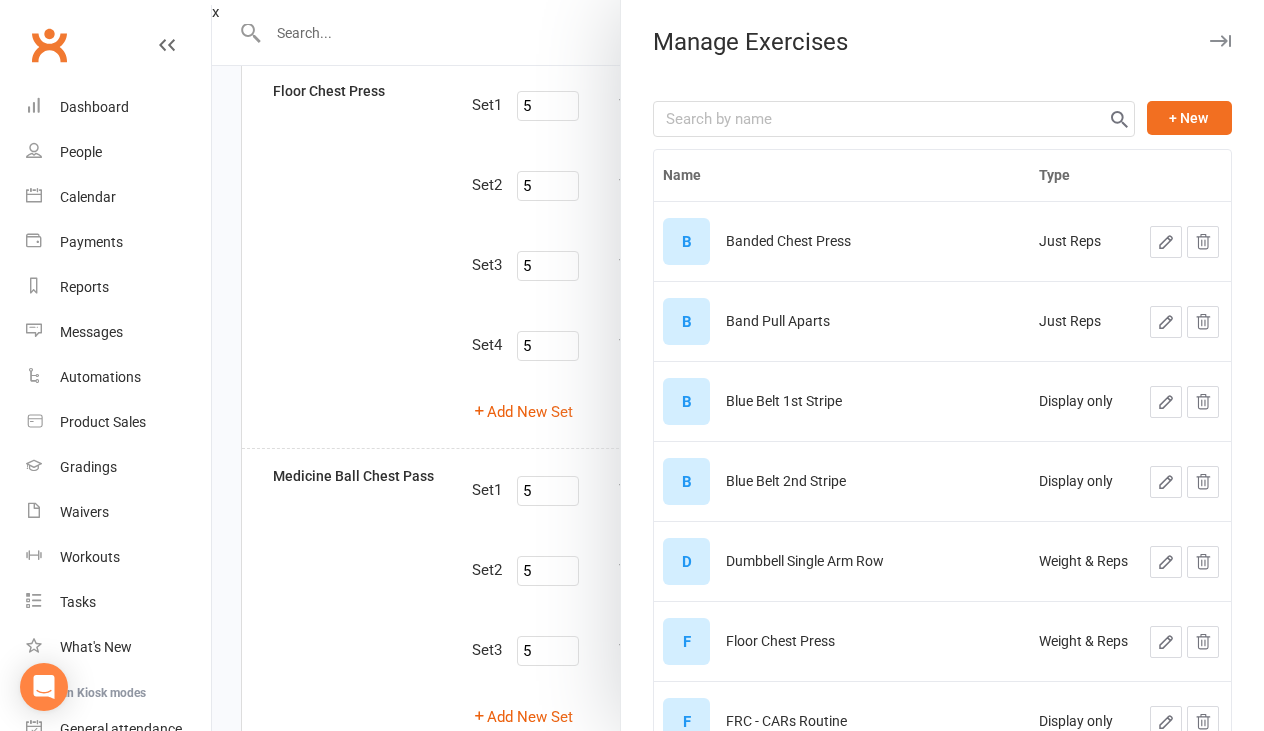 scroll, scrollTop: 849, scrollLeft: 0, axis: vertical 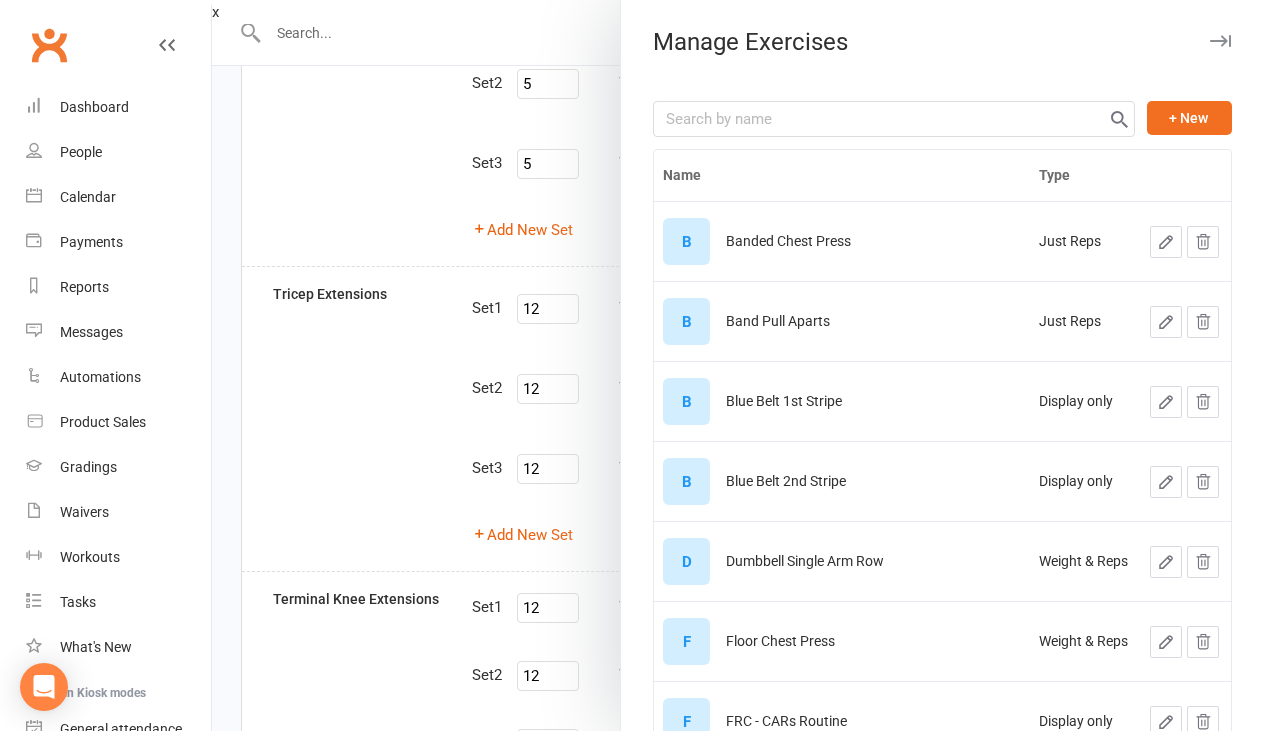 click at bounding box center (738, 365) 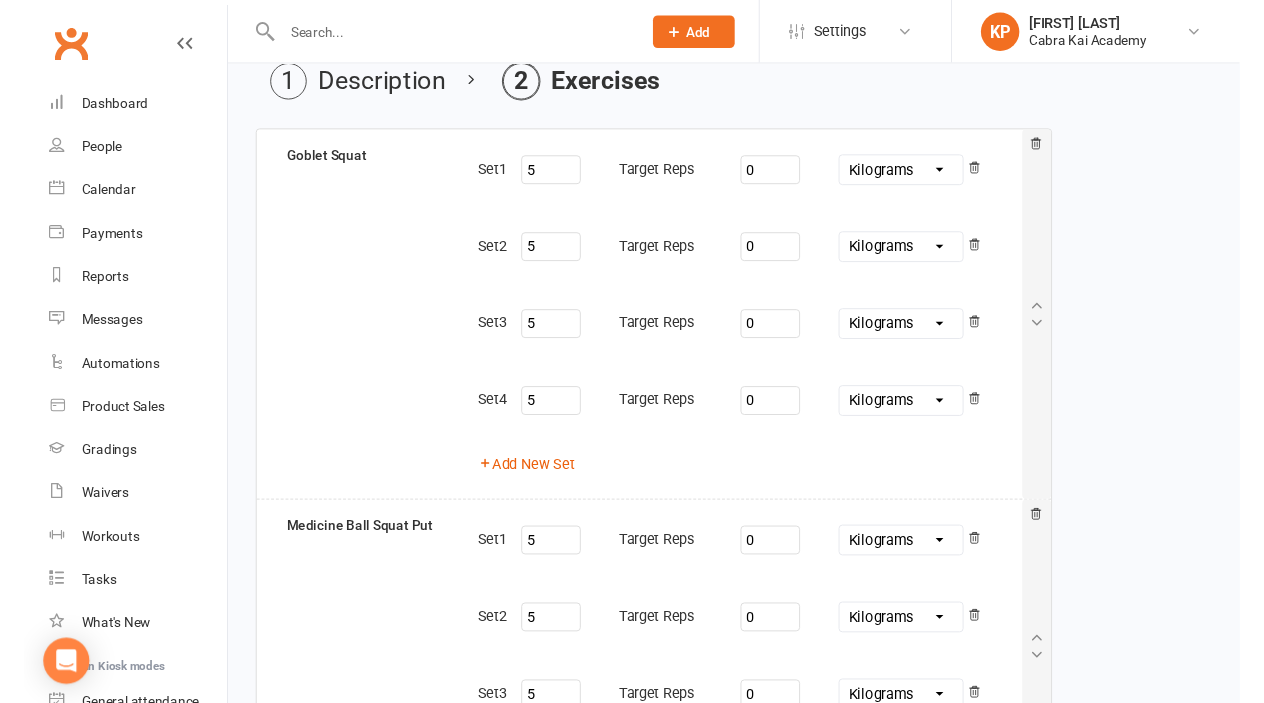 scroll, scrollTop: 94, scrollLeft: 0, axis: vertical 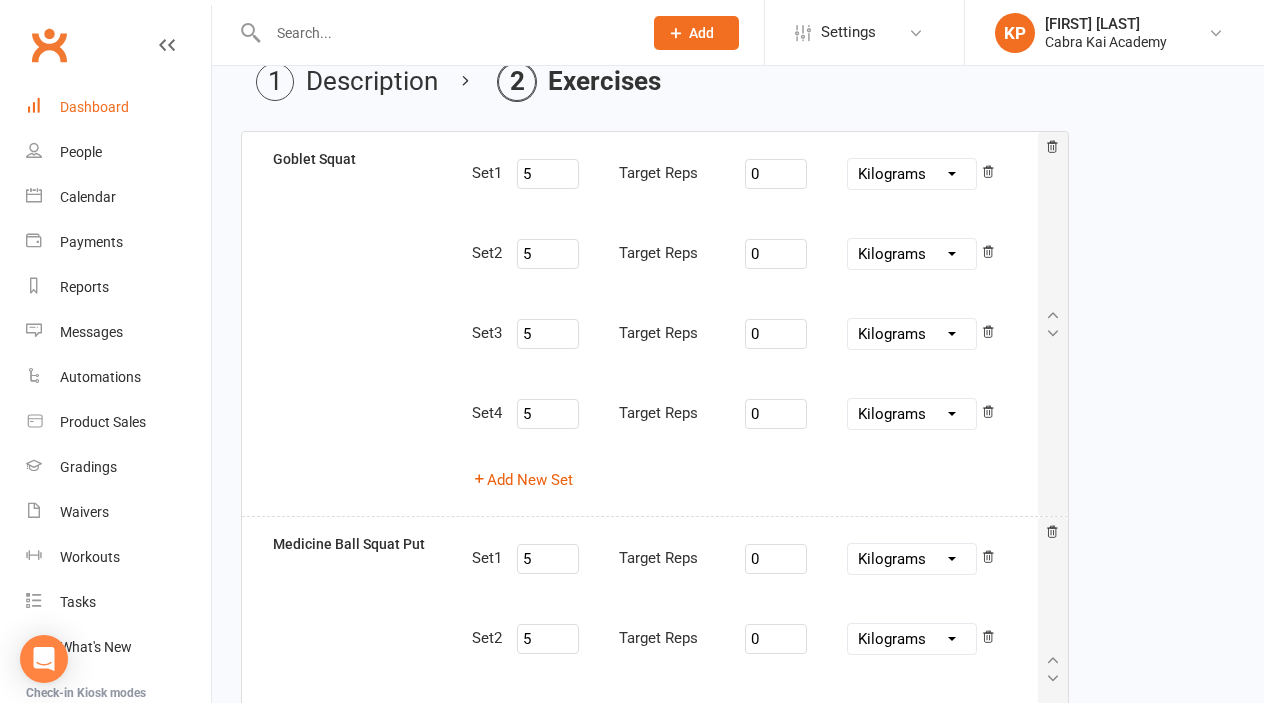 click on "Dashboard" at bounding box center (118, 107) 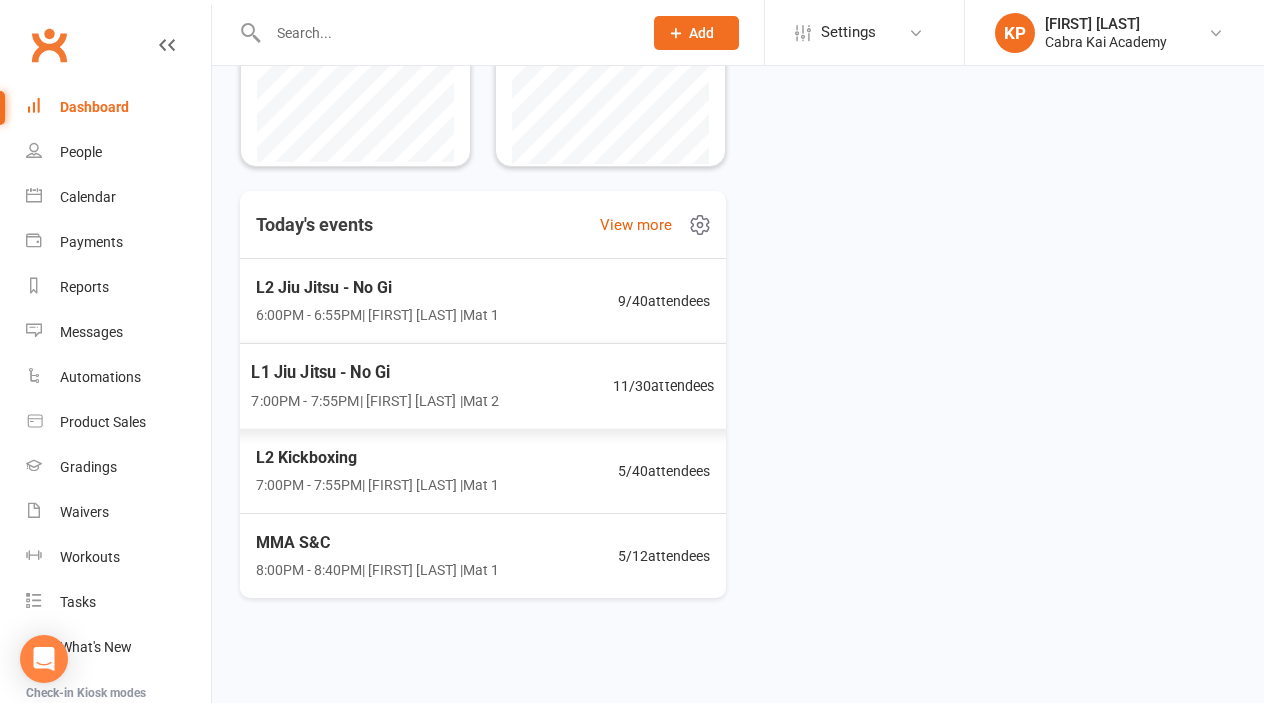 scroll, scrollTop: 533, scrollLeft: 0, axis: vertical 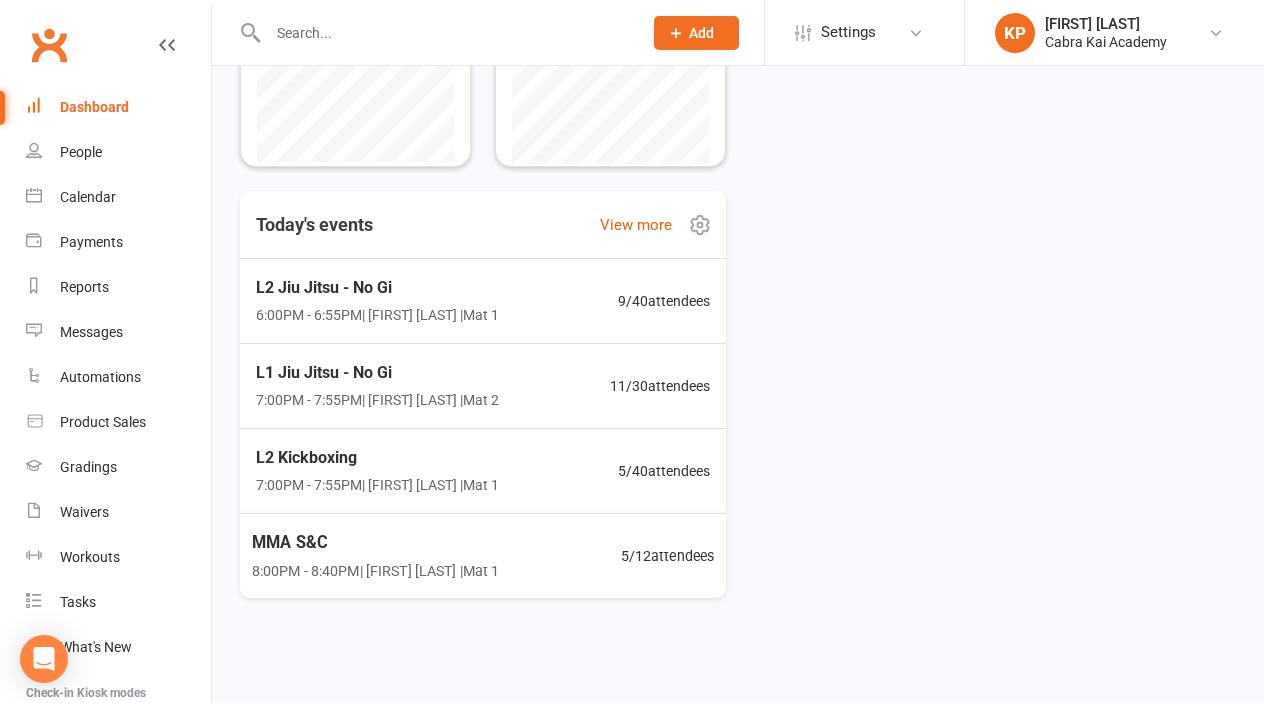 click on "MMA S&C" at bounding box center (376, 542) 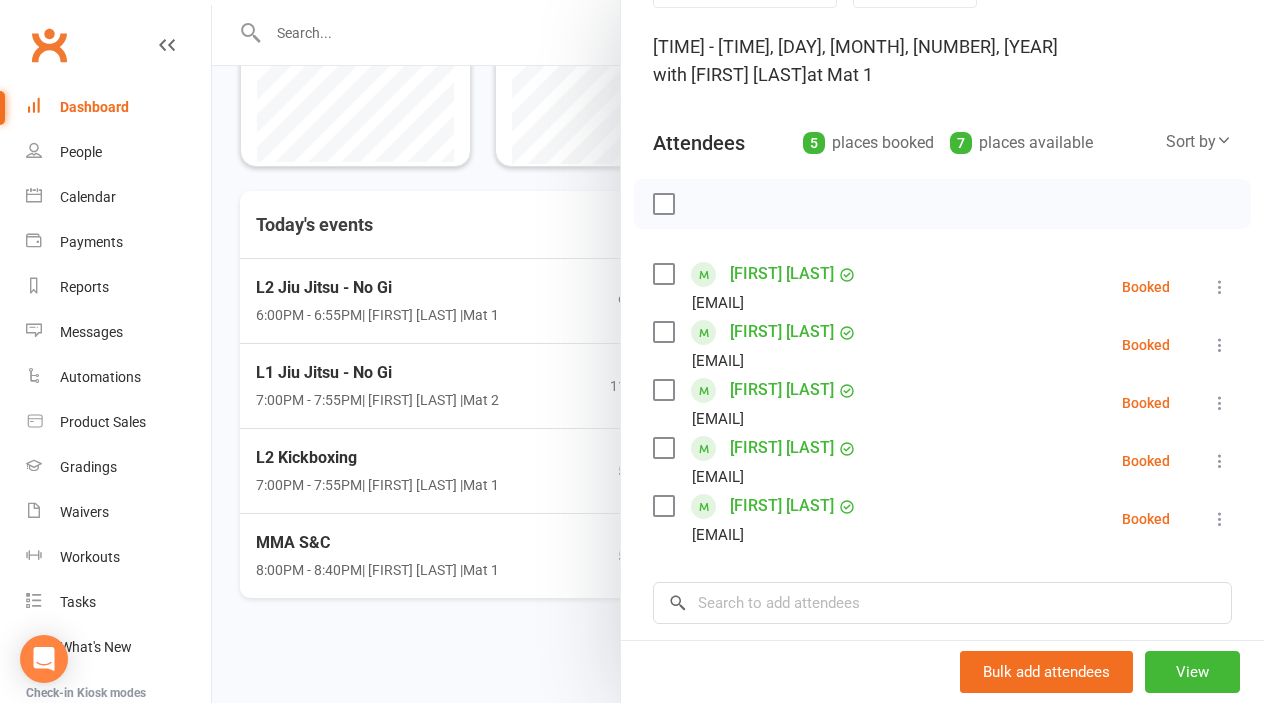 scroll, scrollTop: 115, scrollLeft: 0, axis: vertical 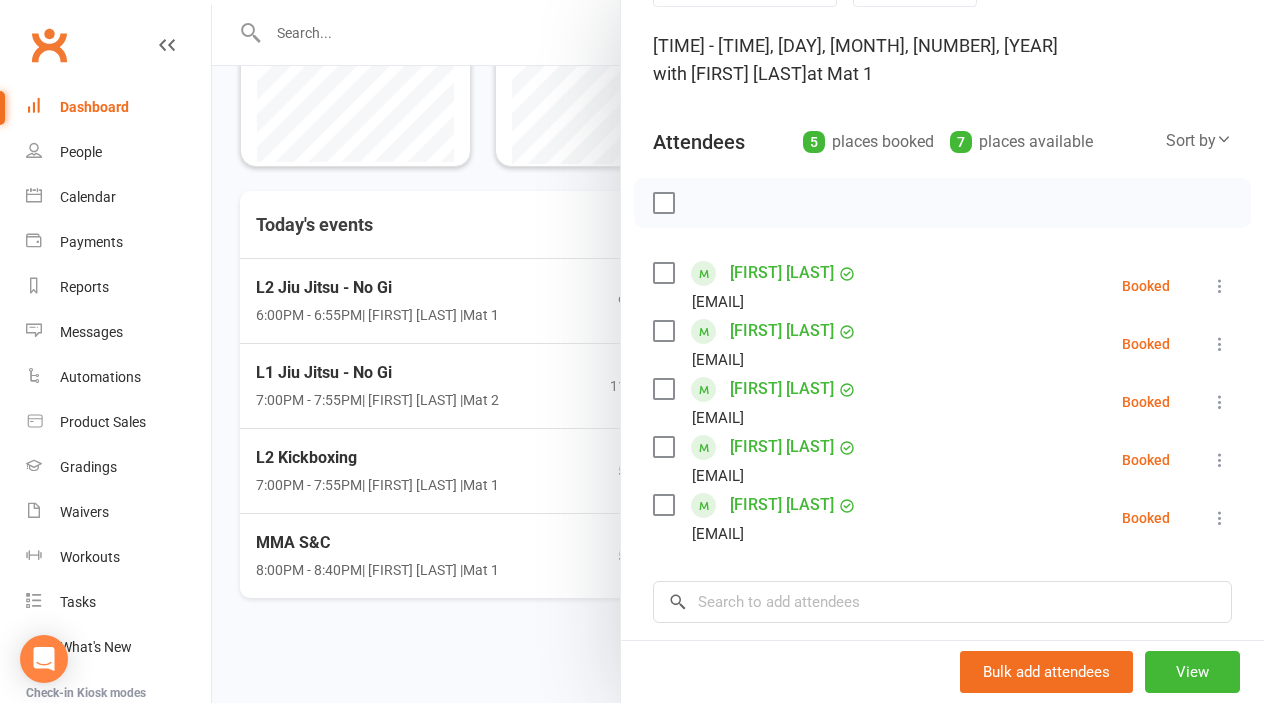 click at bounding box center [738, 351] 